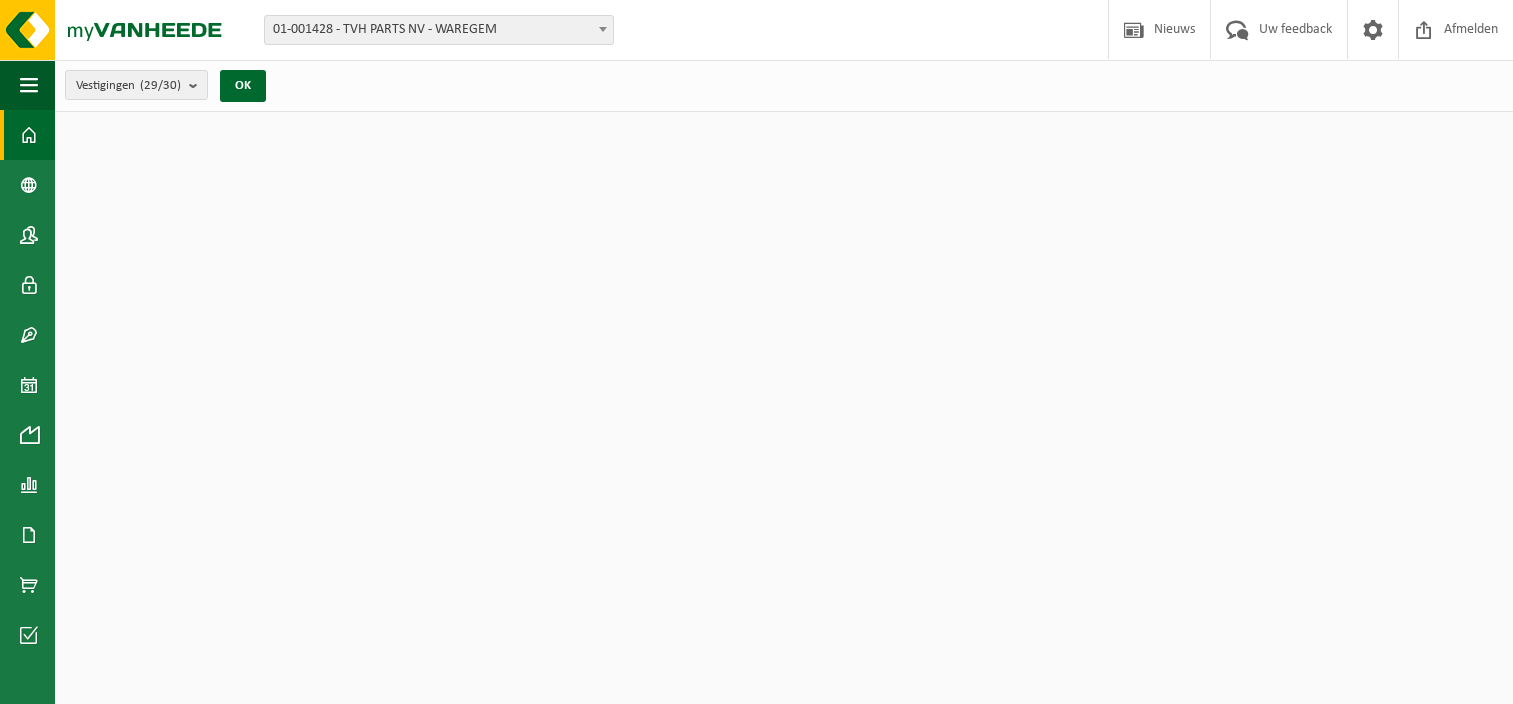 scroll, scrollTop: 0, scrollLeft: 0, axis: both 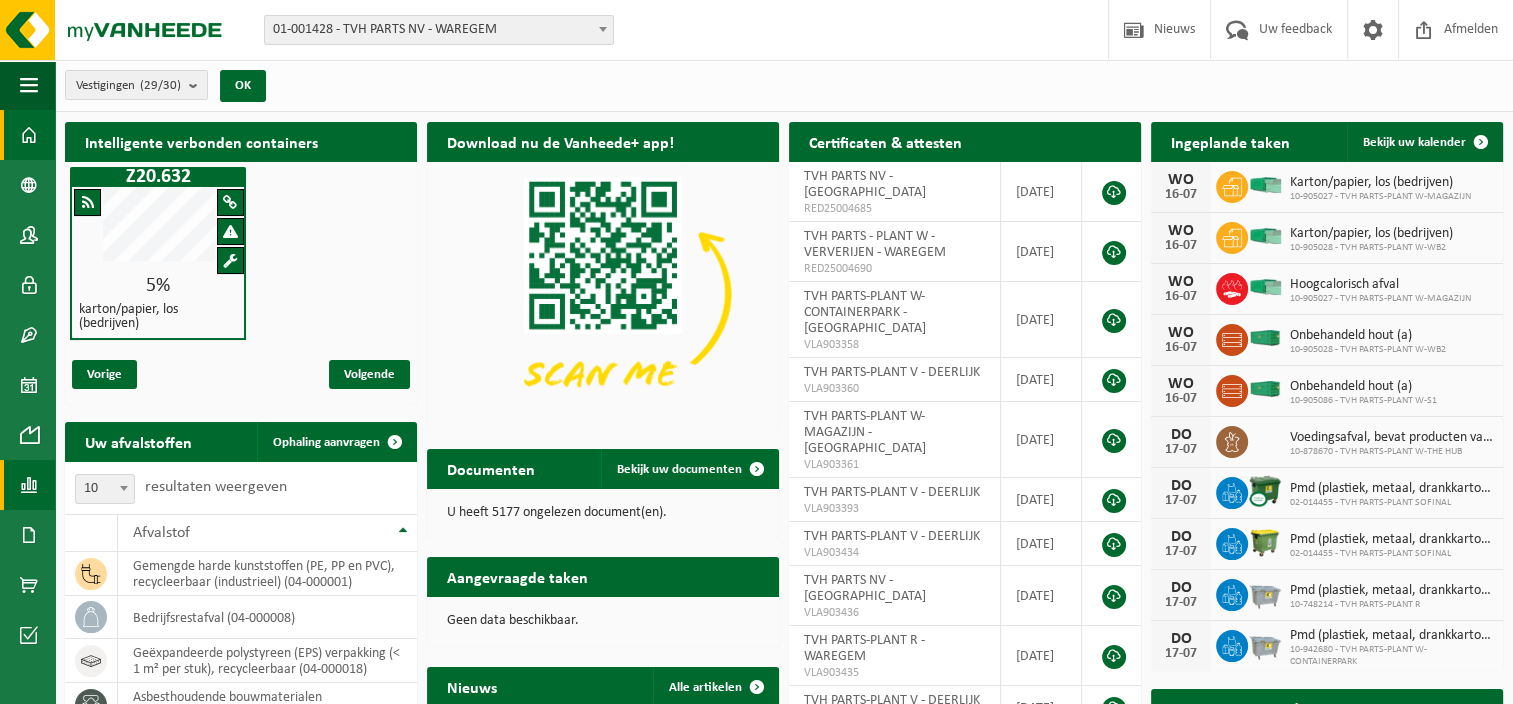 click at bounding box center (29, 485) 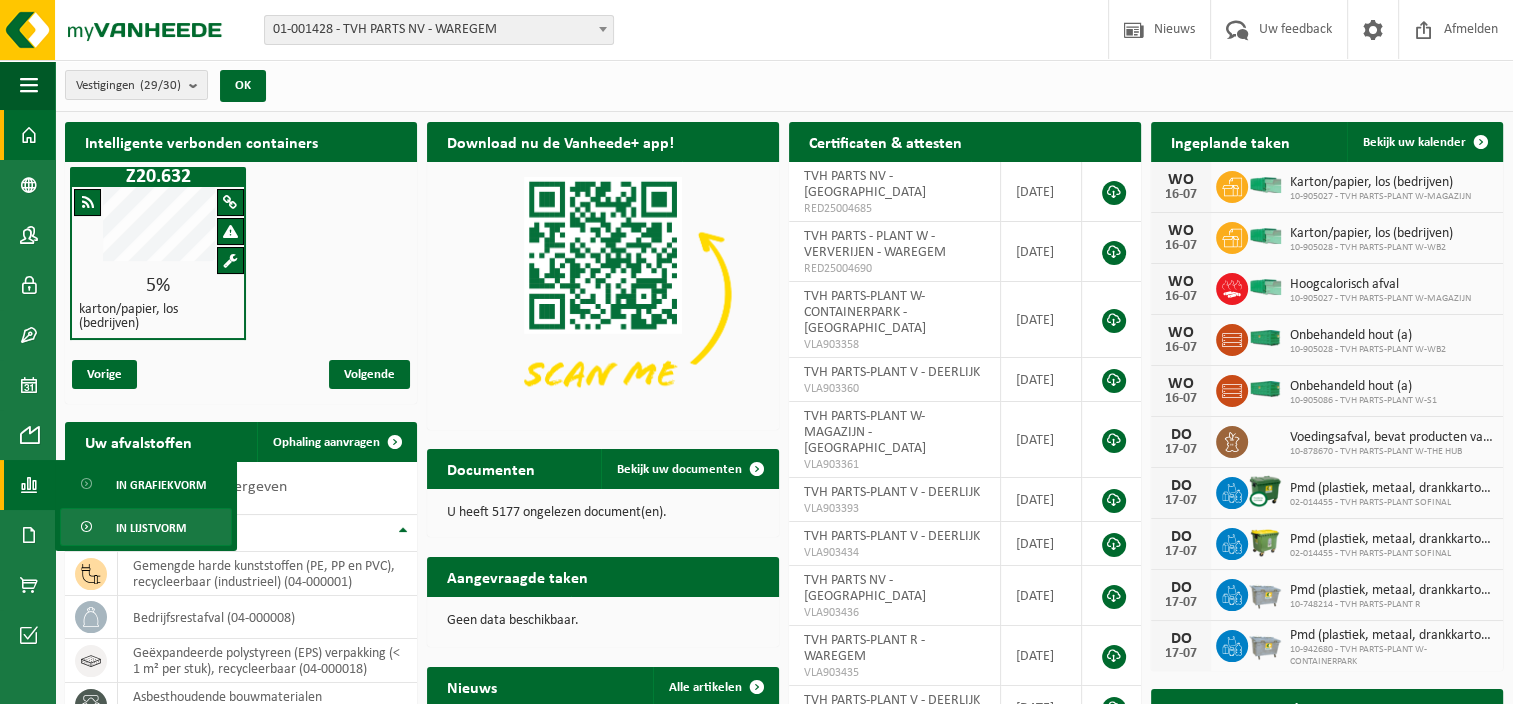 click on "In lijstvorm" at bounding box center (151, 528) 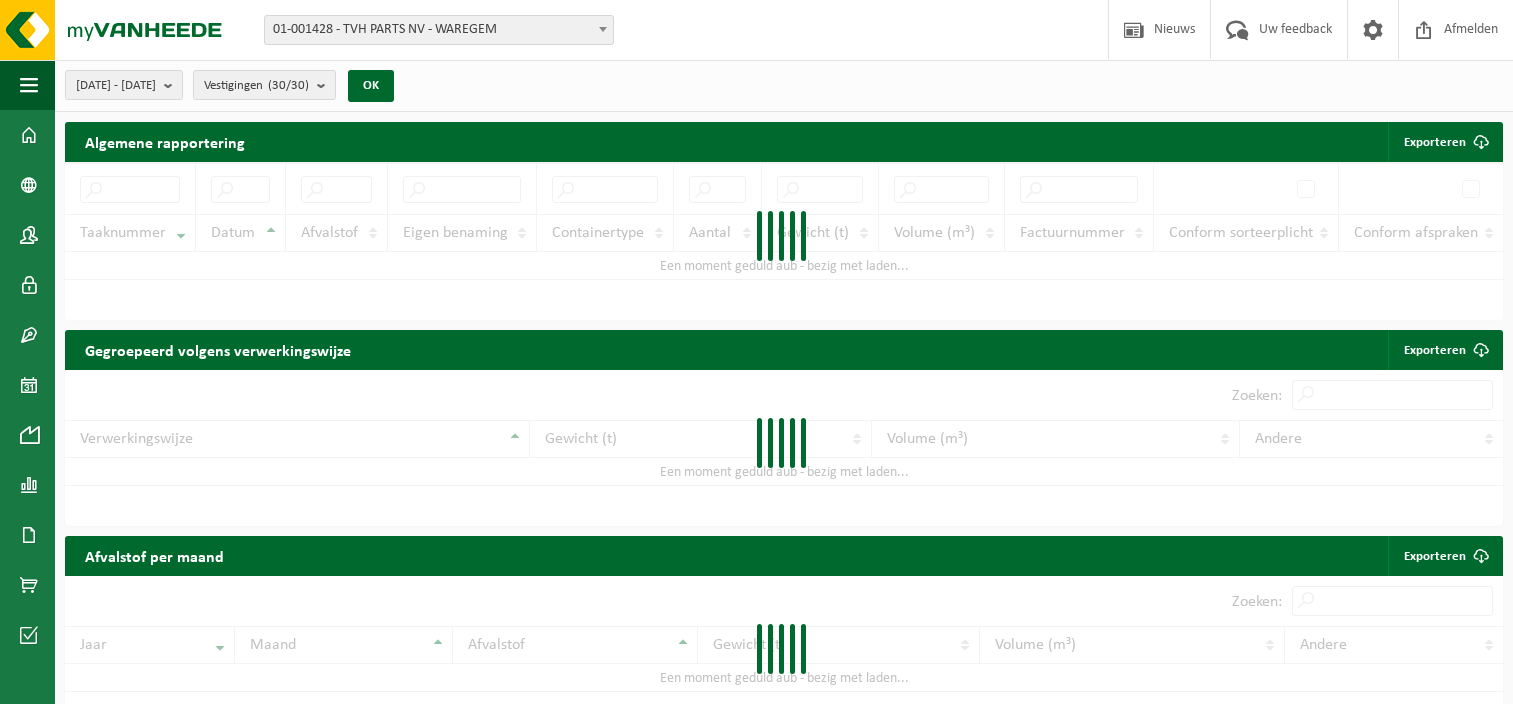 scroll, scrollTop: 0, scrollLeft: 0, axis: both 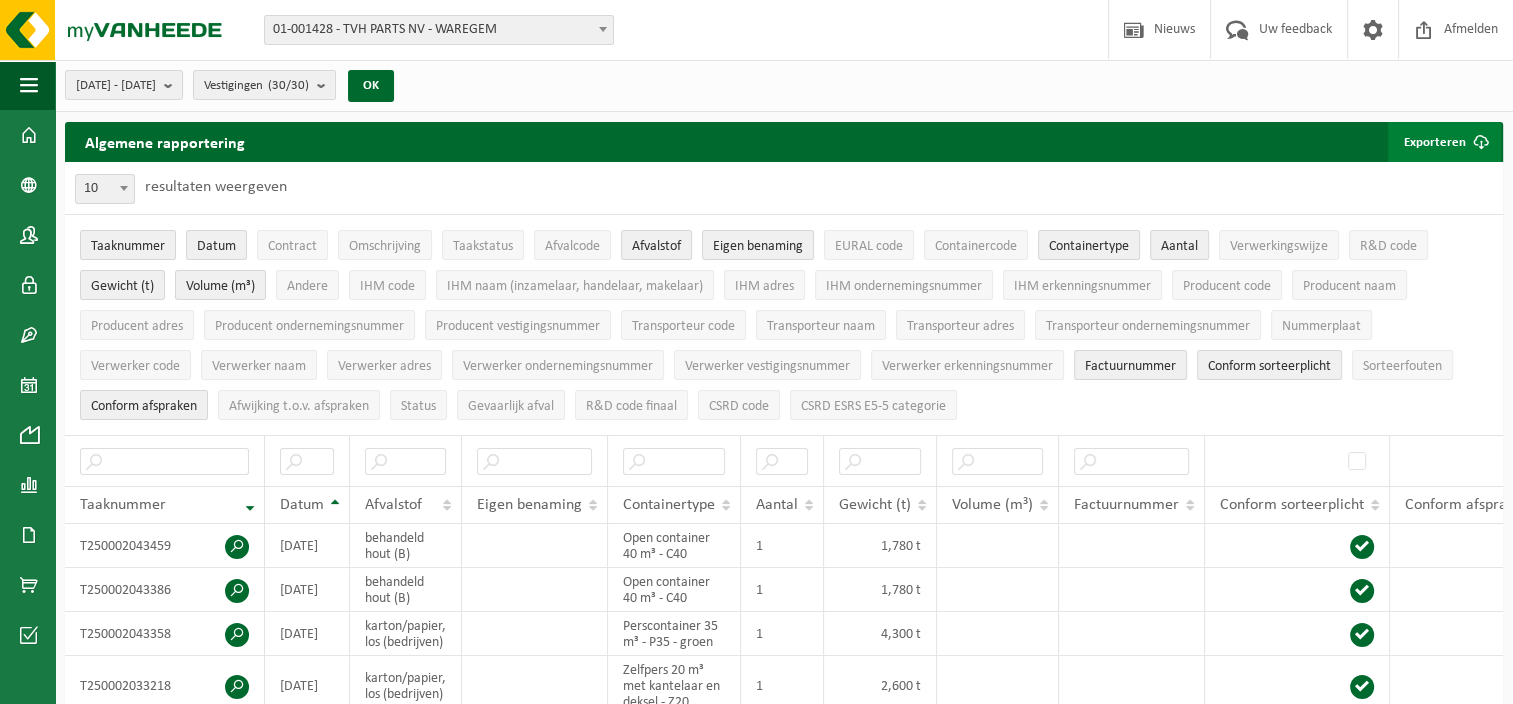 click at bounding box center [1481, 142] 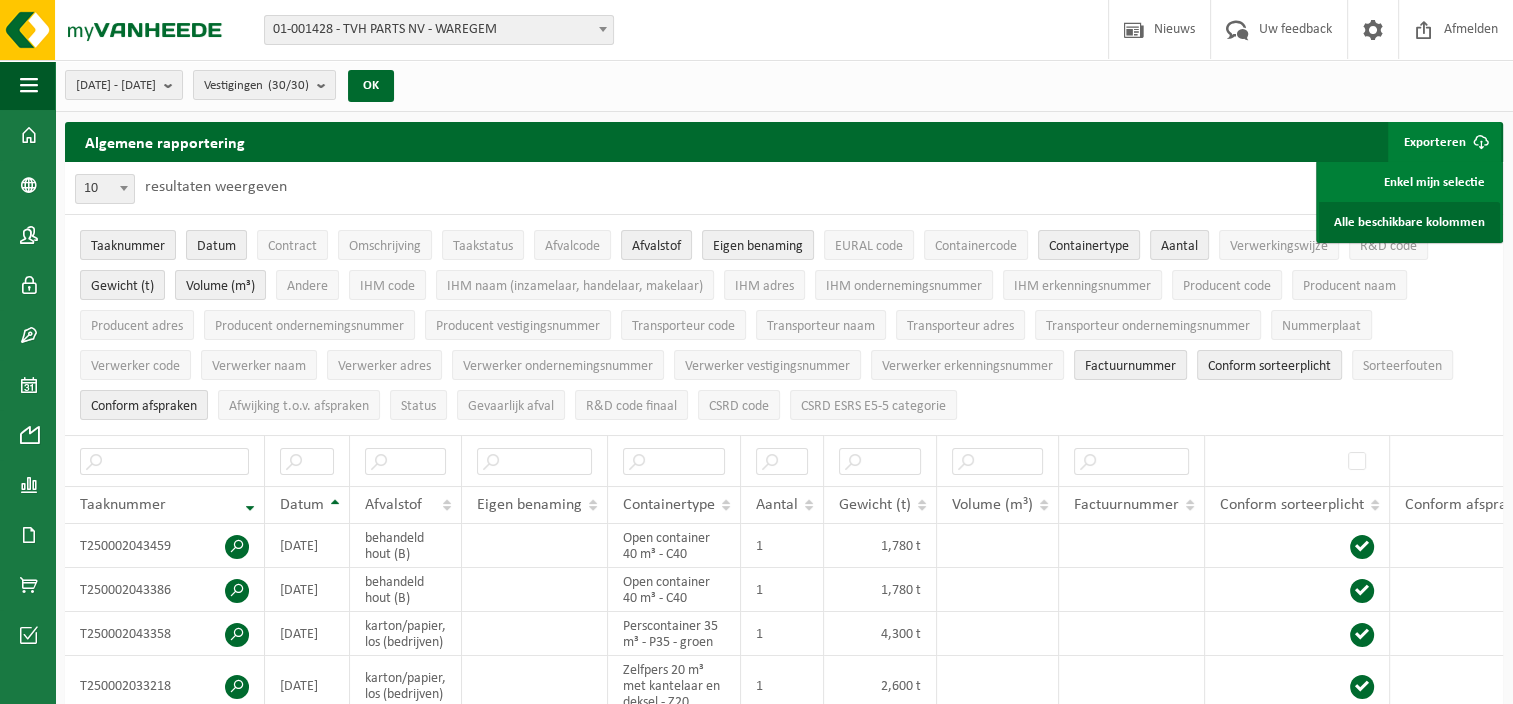 click on "Alle beschikbare kolommen" at bounding box center [1409, 222] 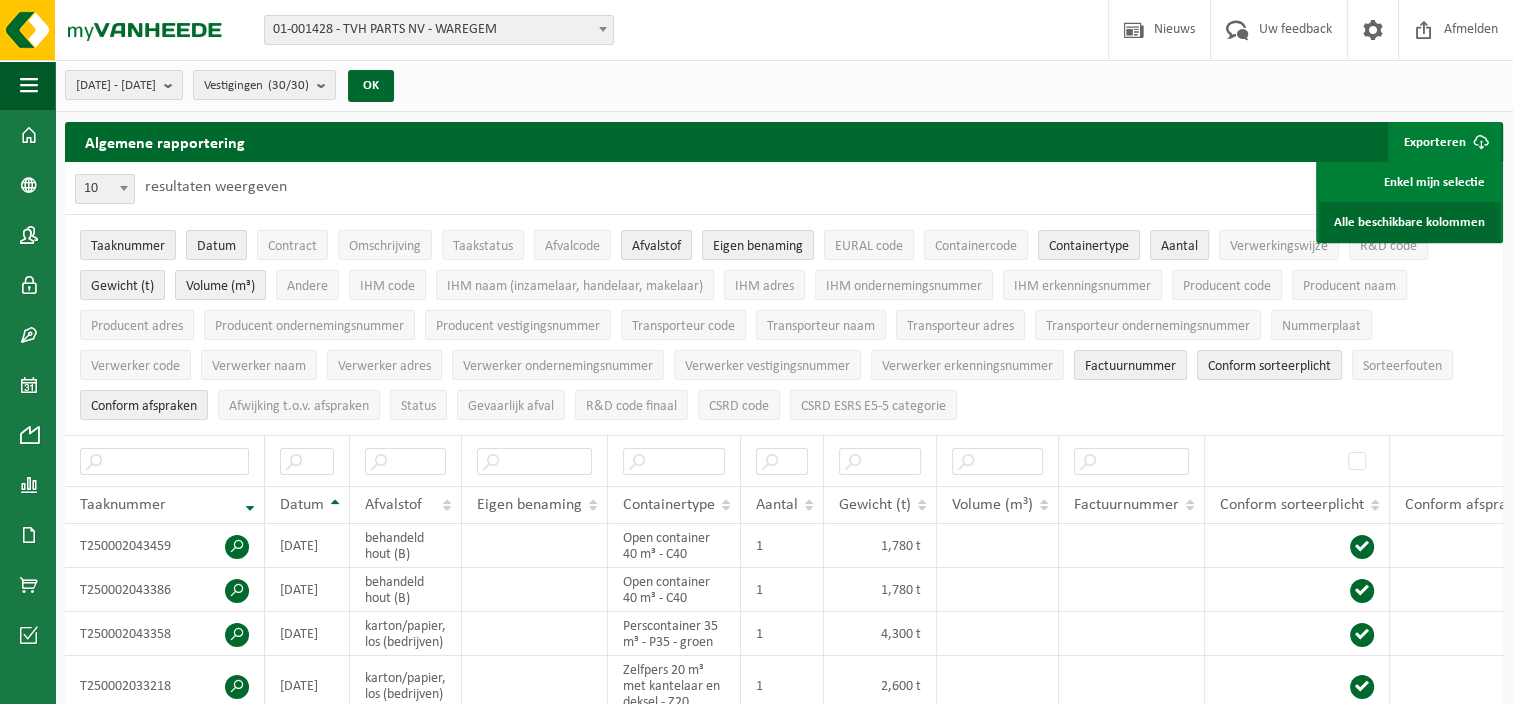 click on "Alle beschikbare kolommen" at bounding box center (1409, 222) 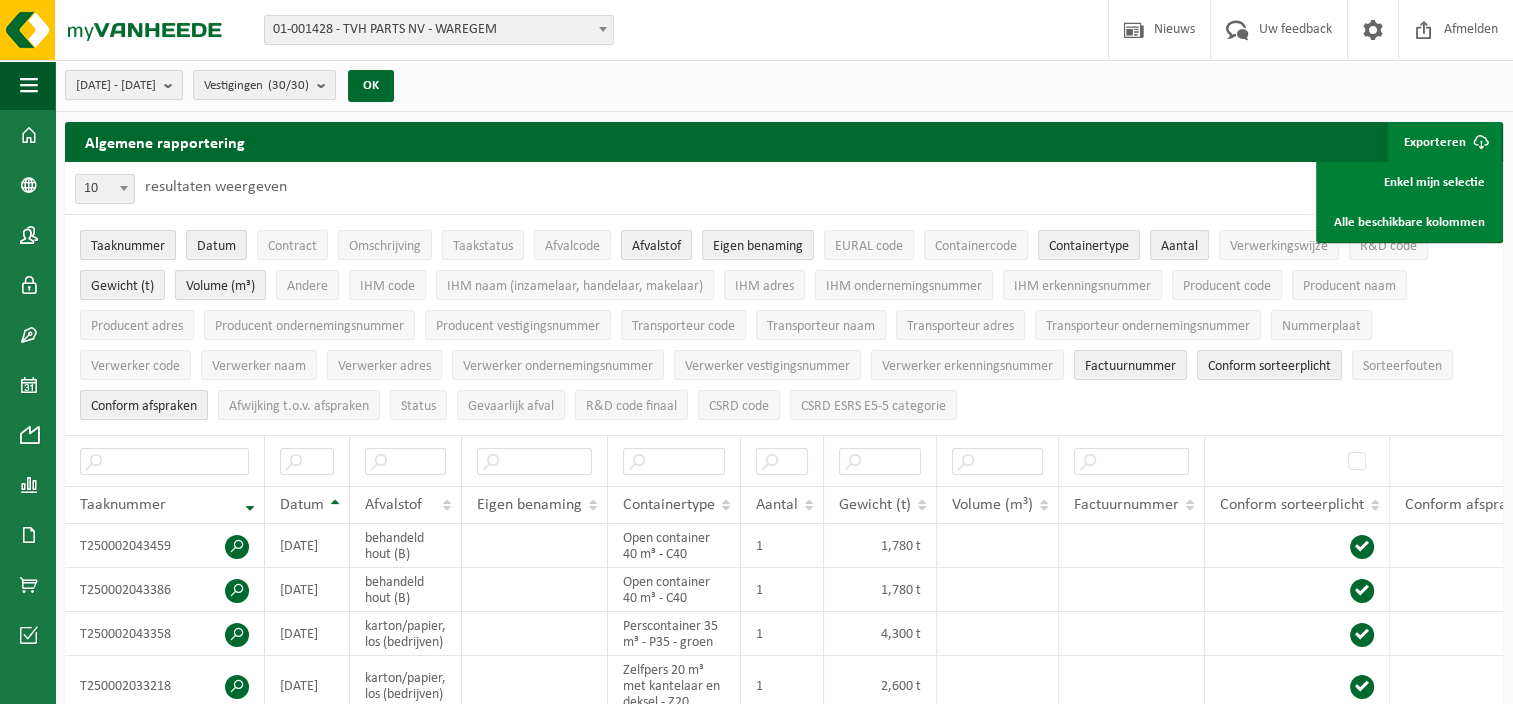 click at bounding box center (173, 85) 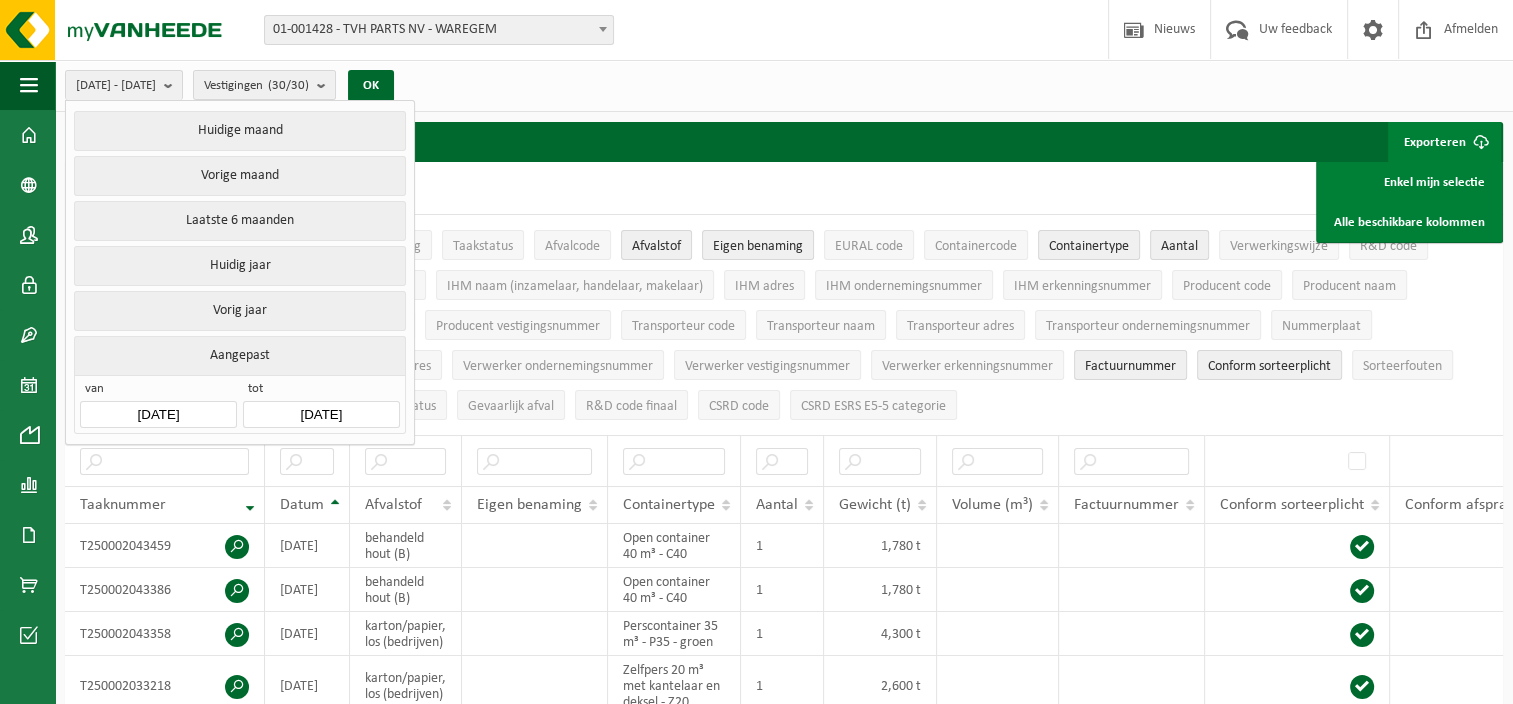 click on "[DATE]" at bounding box center [158, 414] 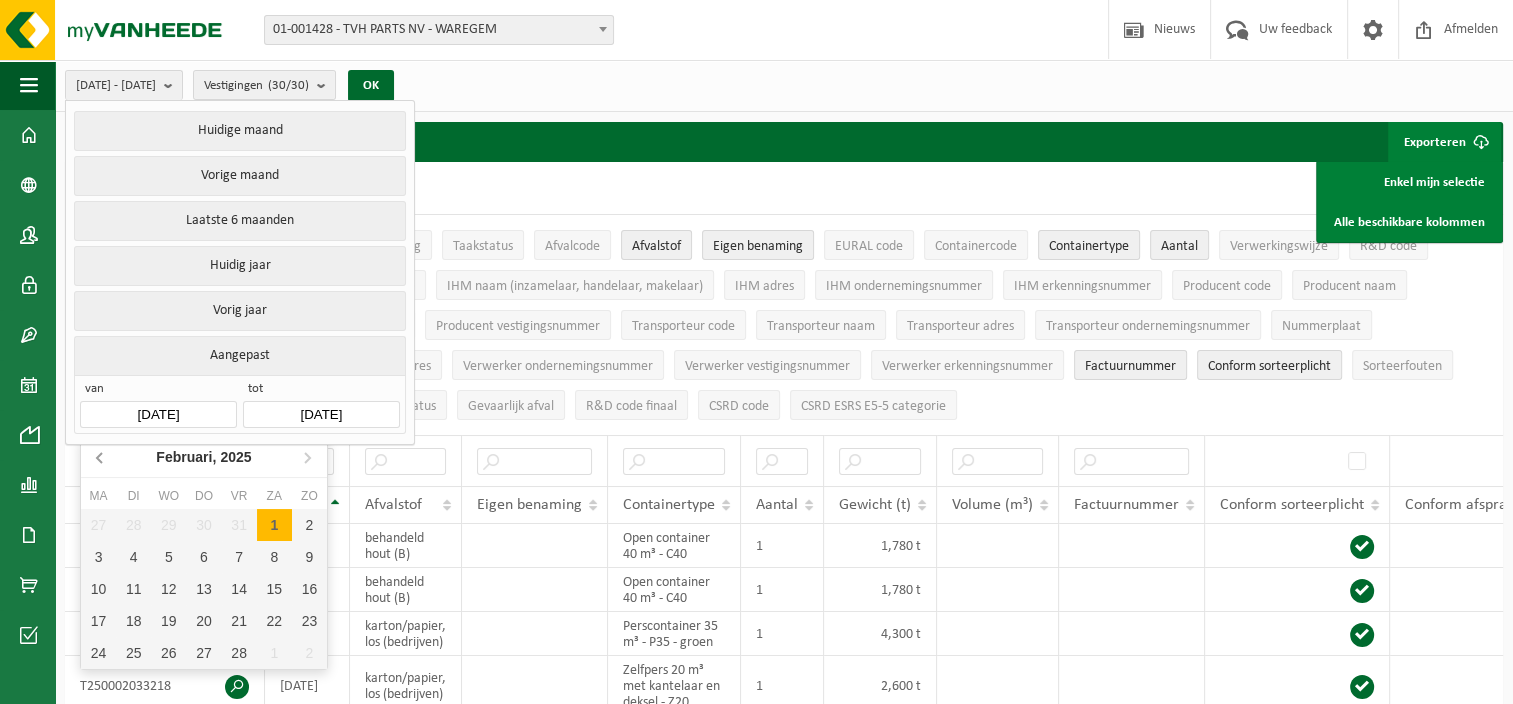 click 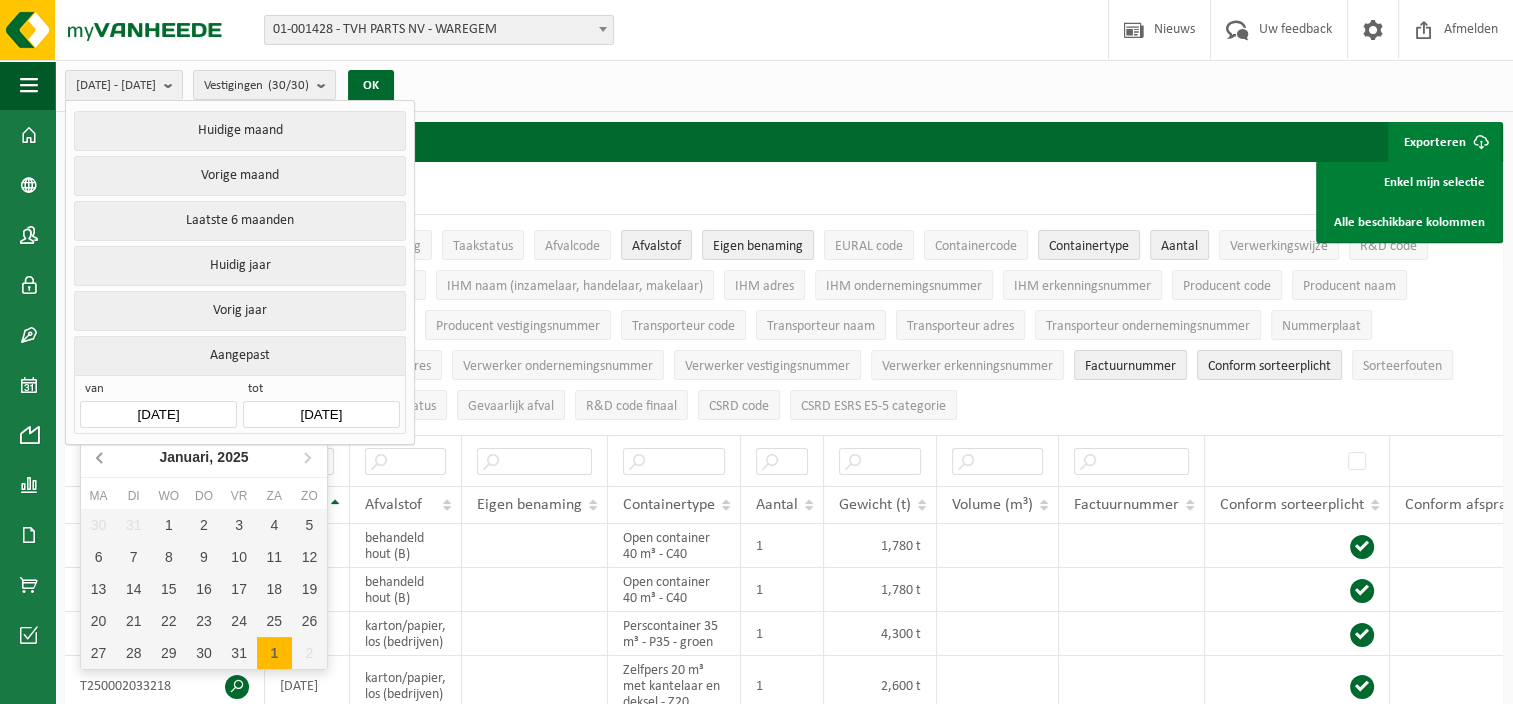 click 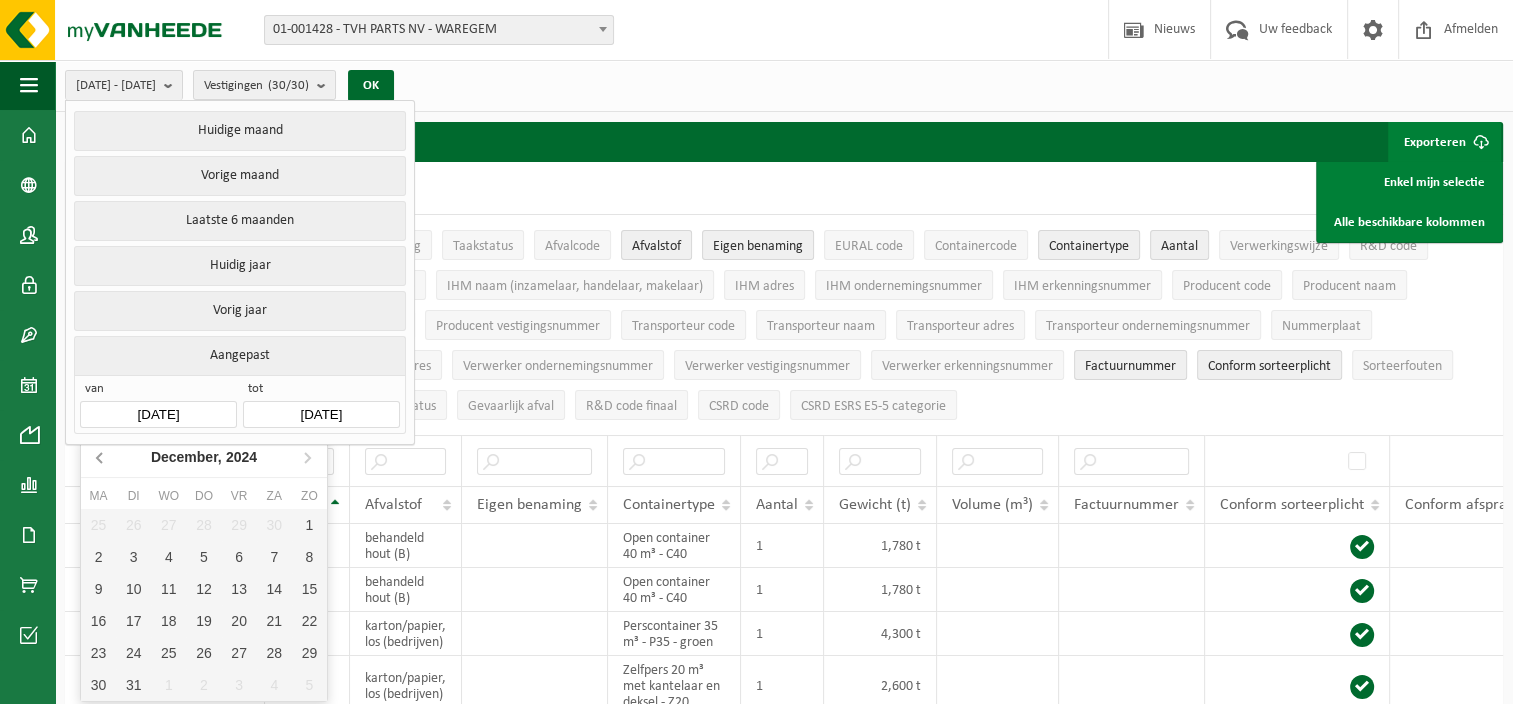 click 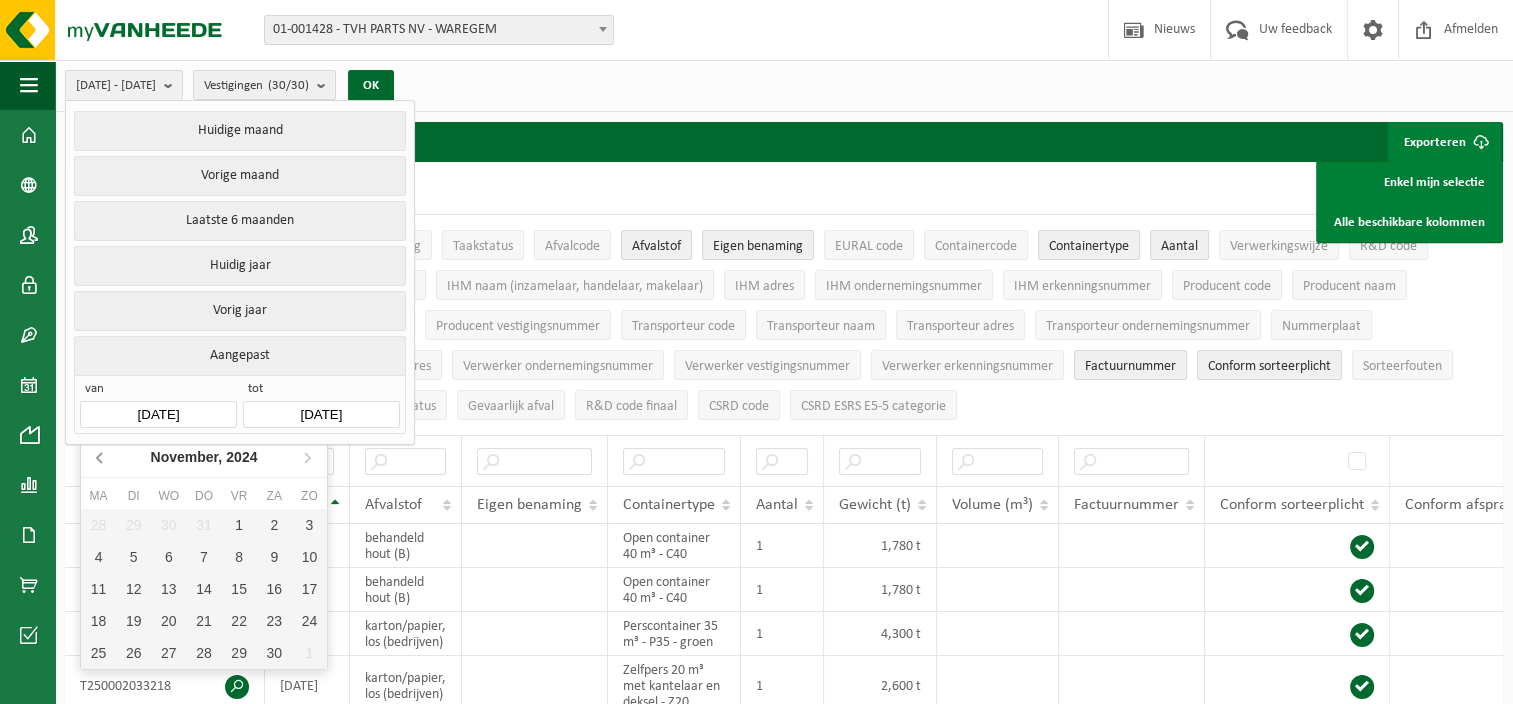 click 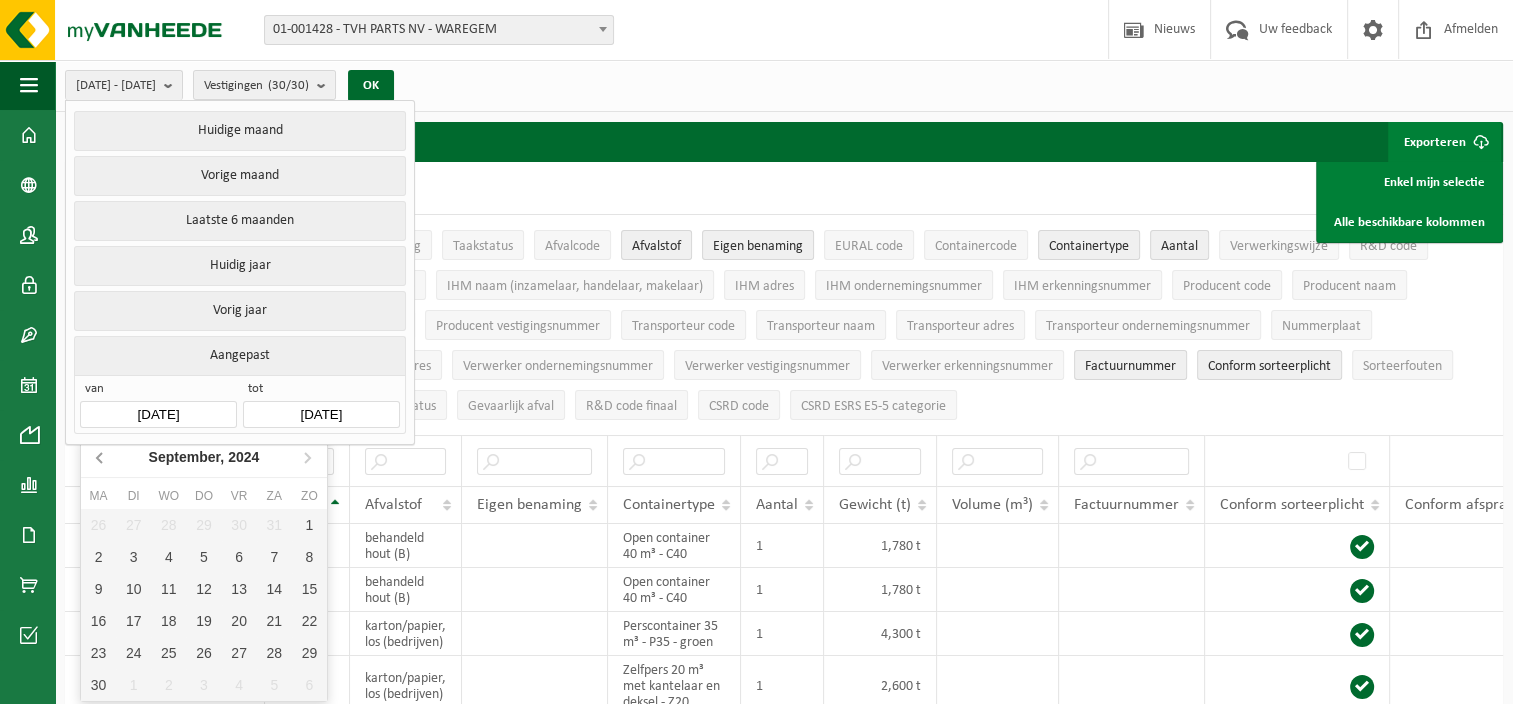 click 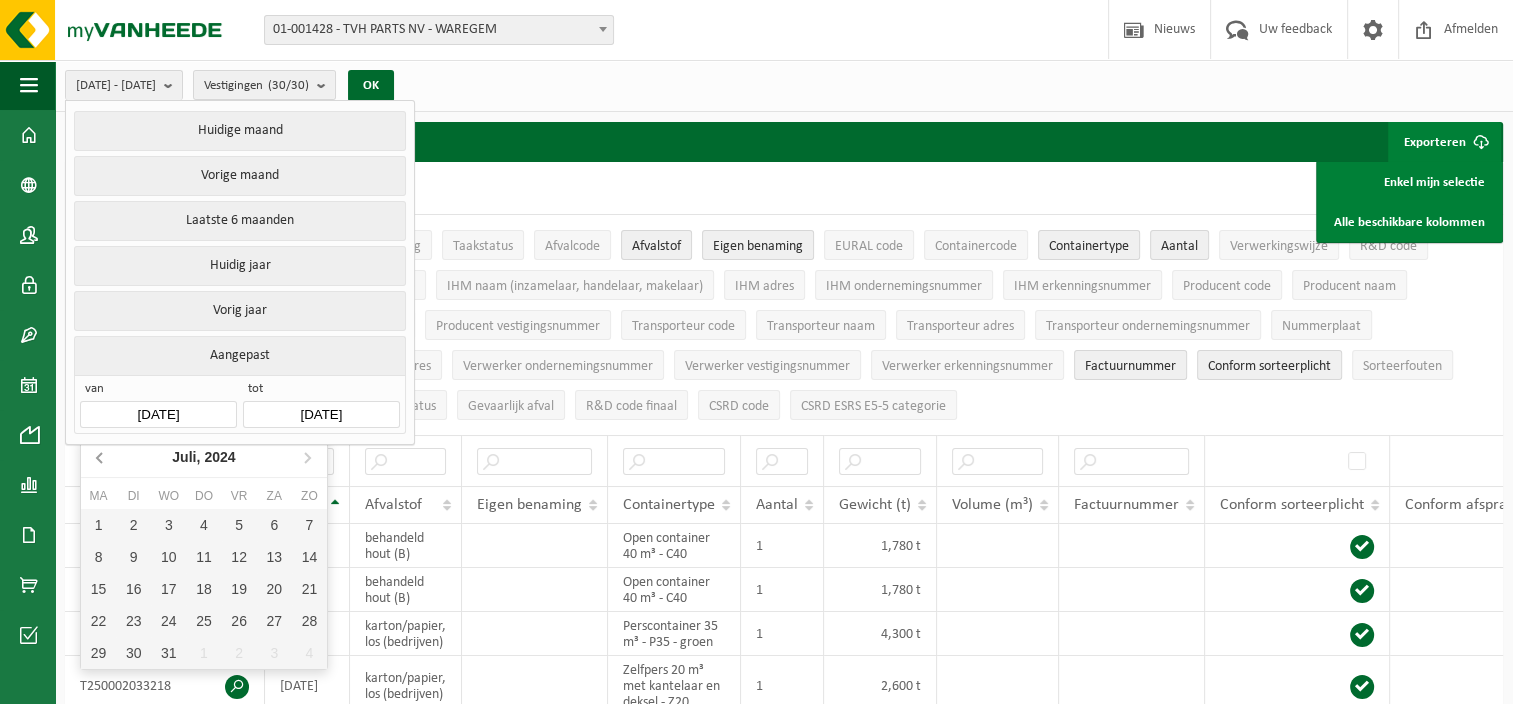 click 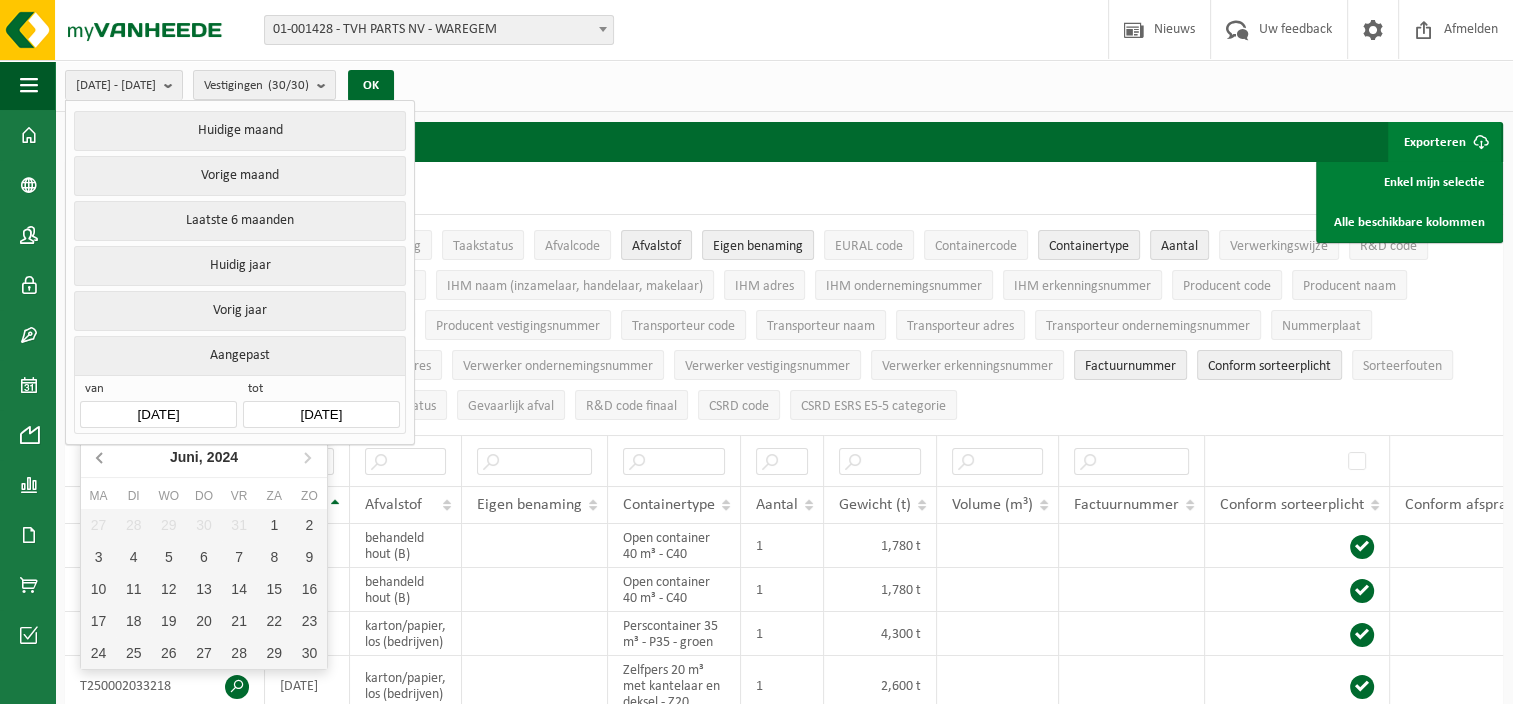 click 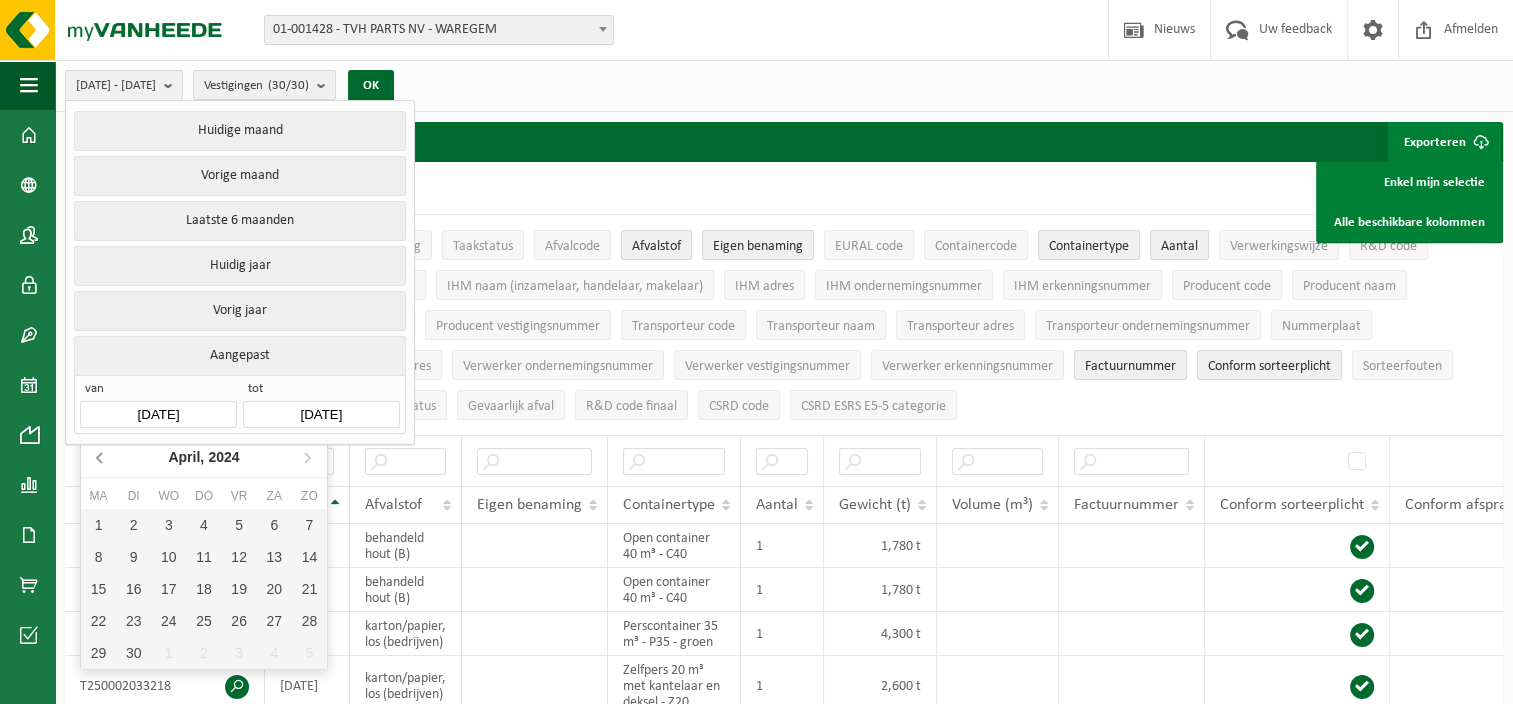 click 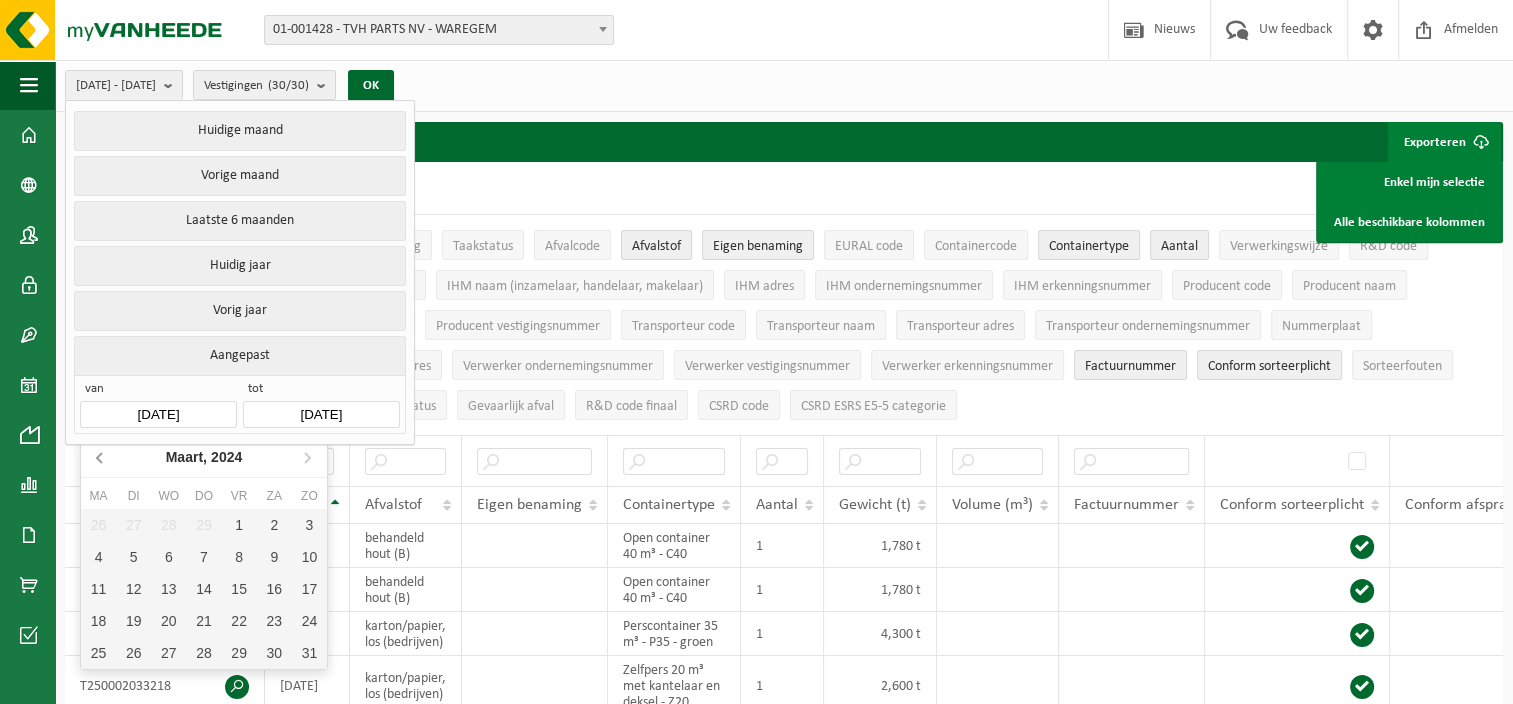 click 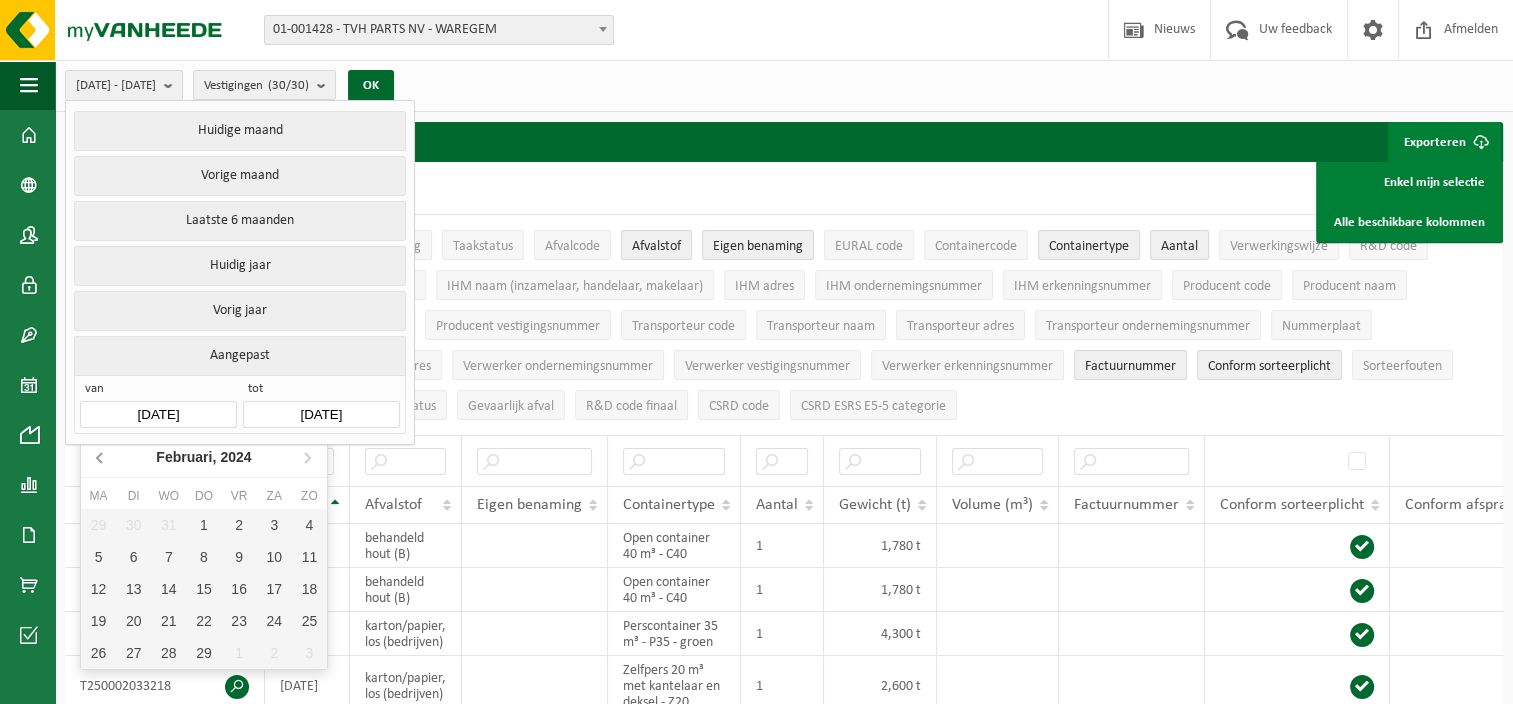 click 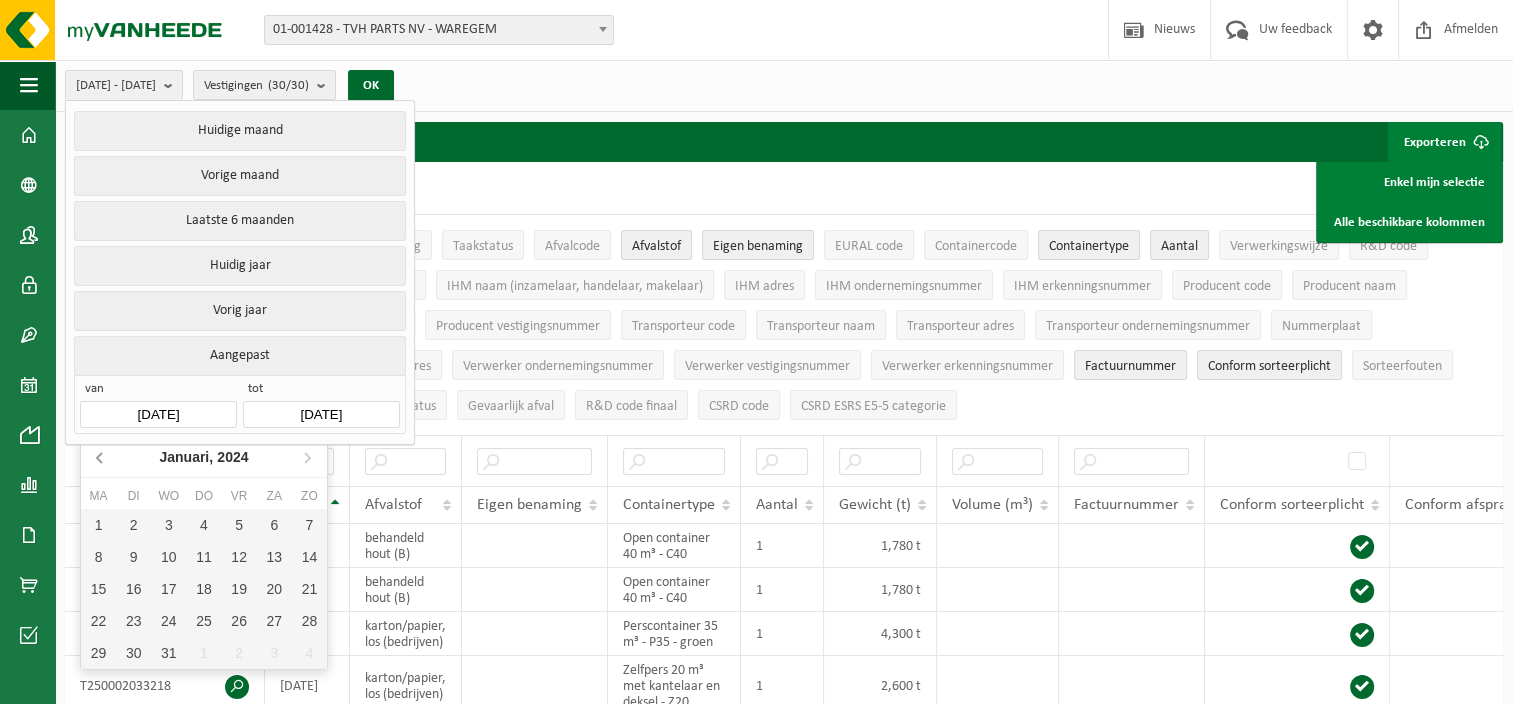 click 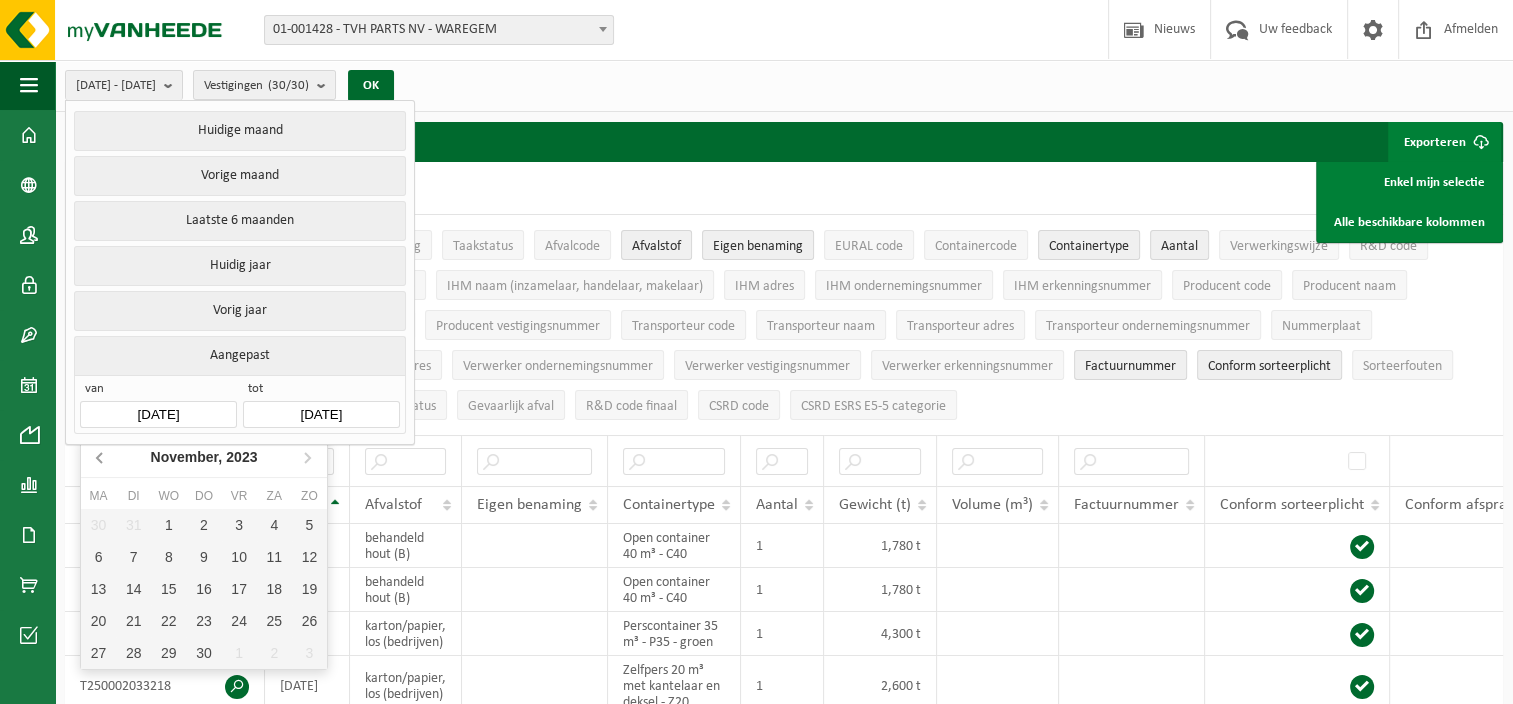 click 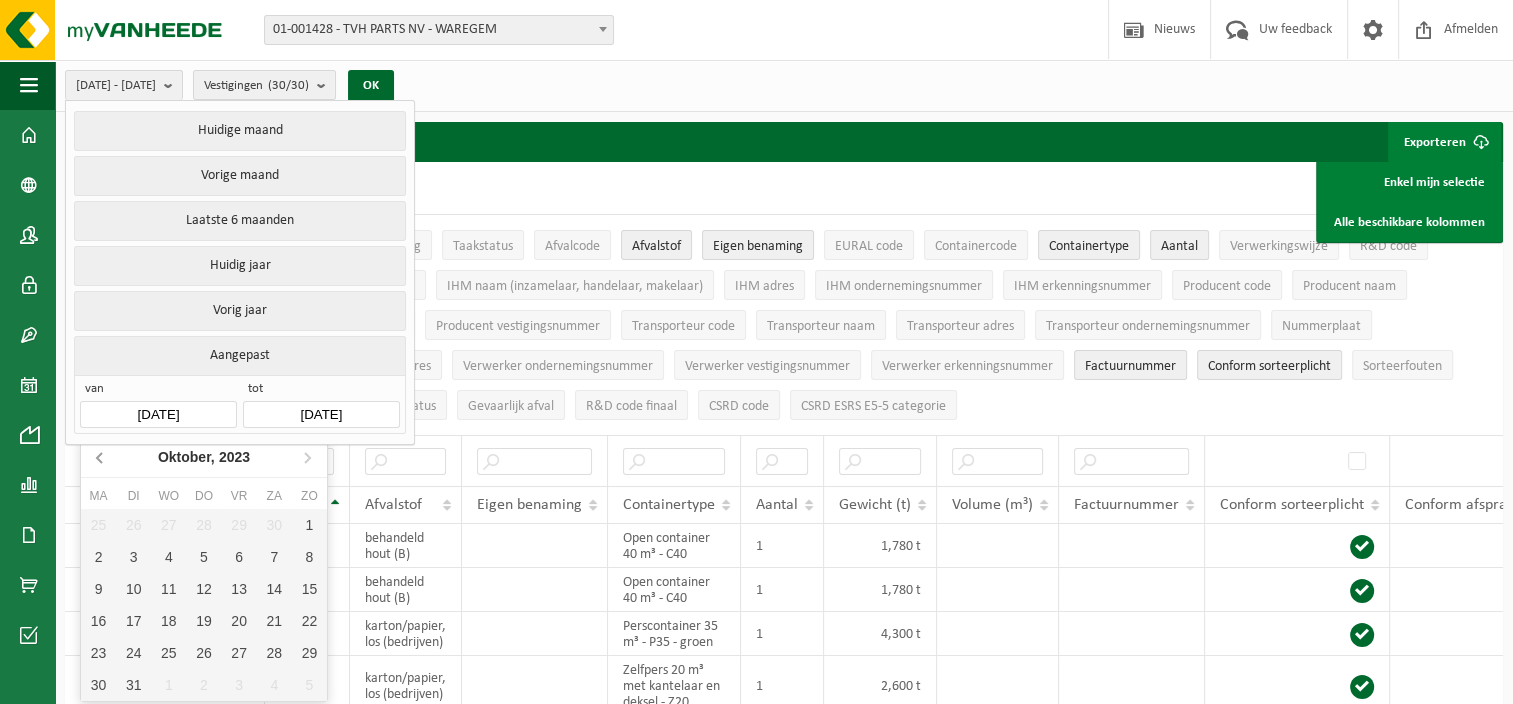 click 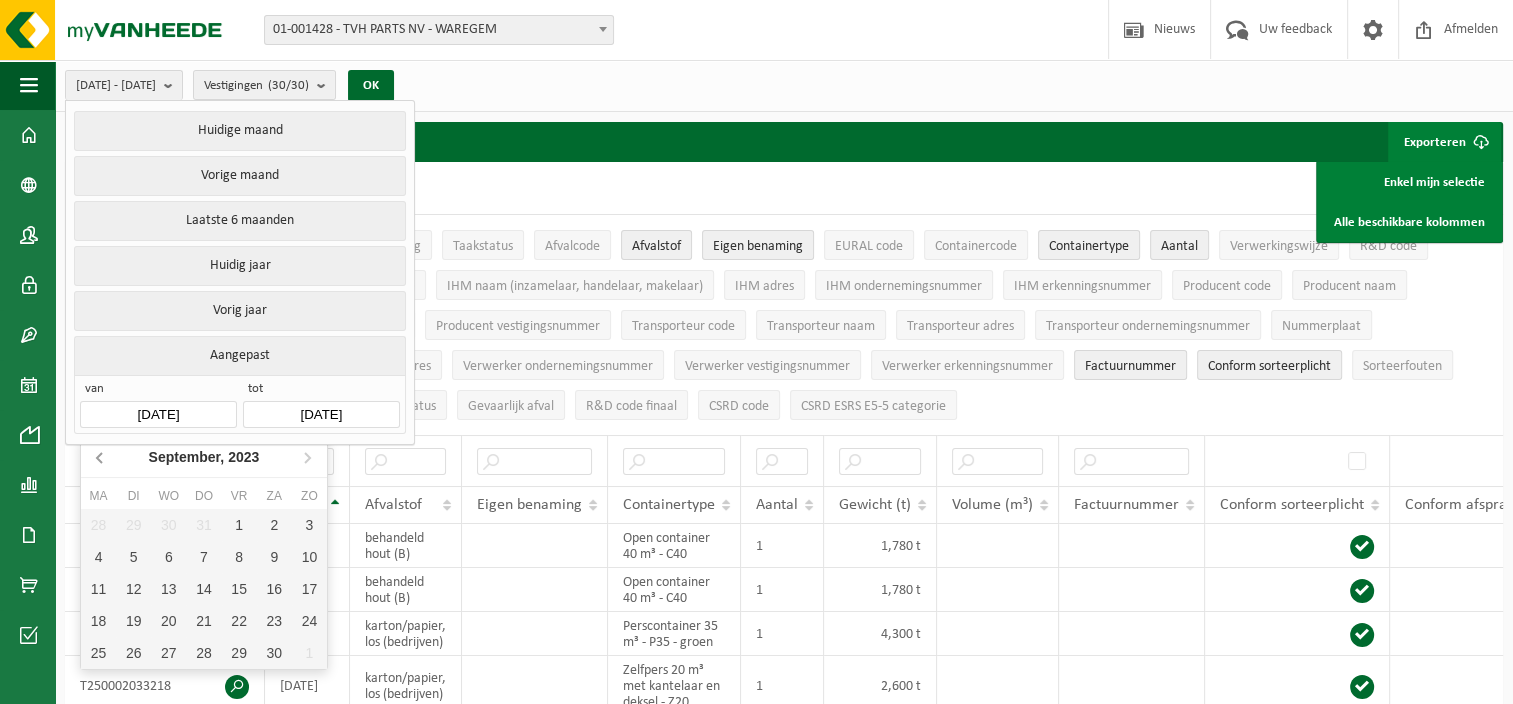 click 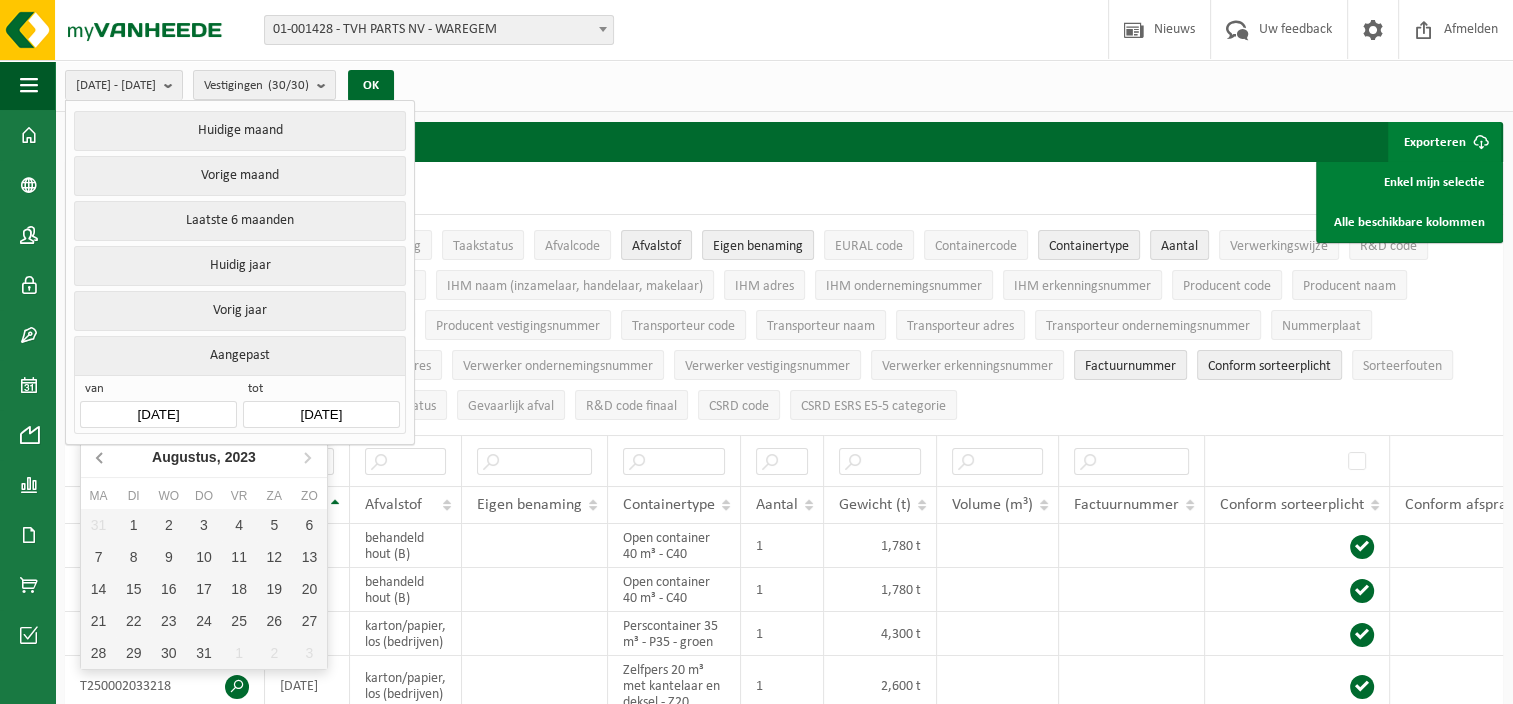 click 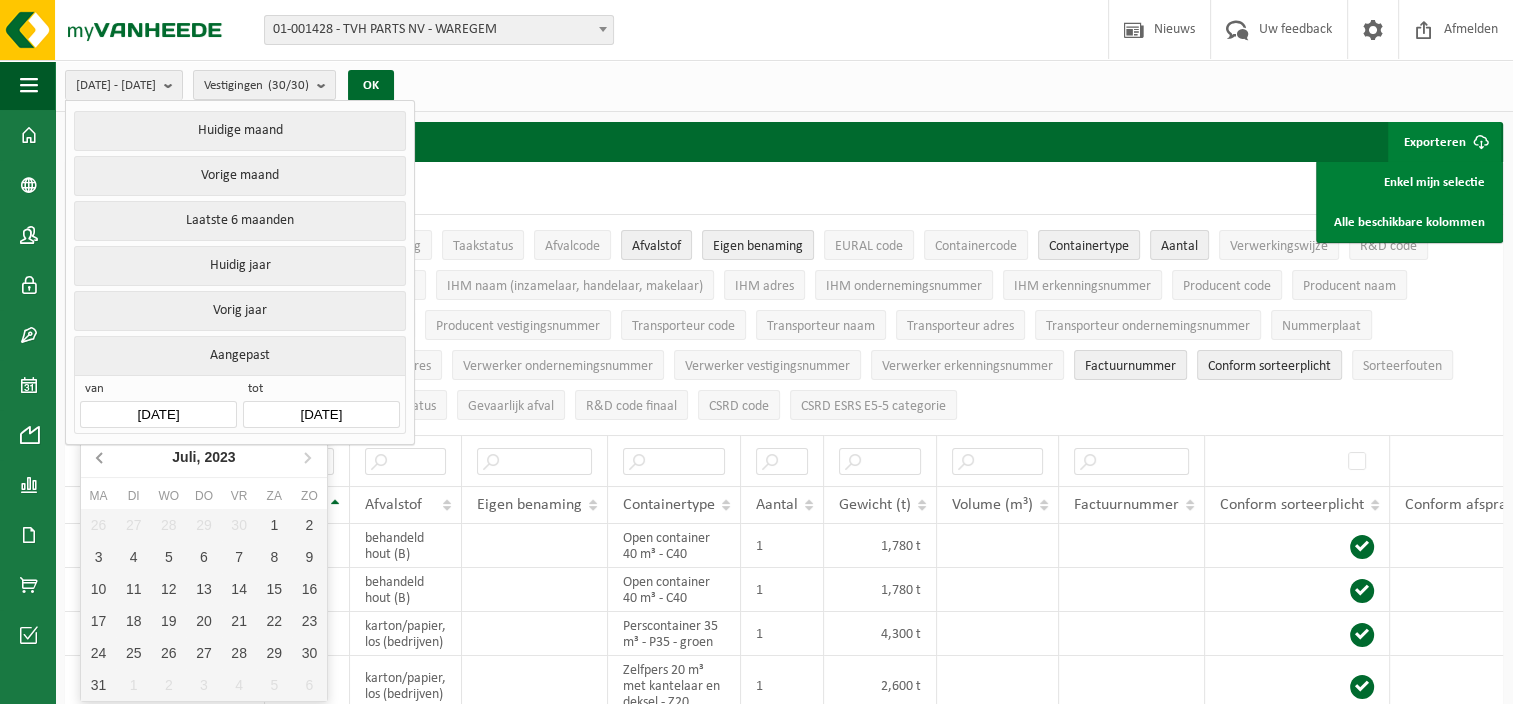 click 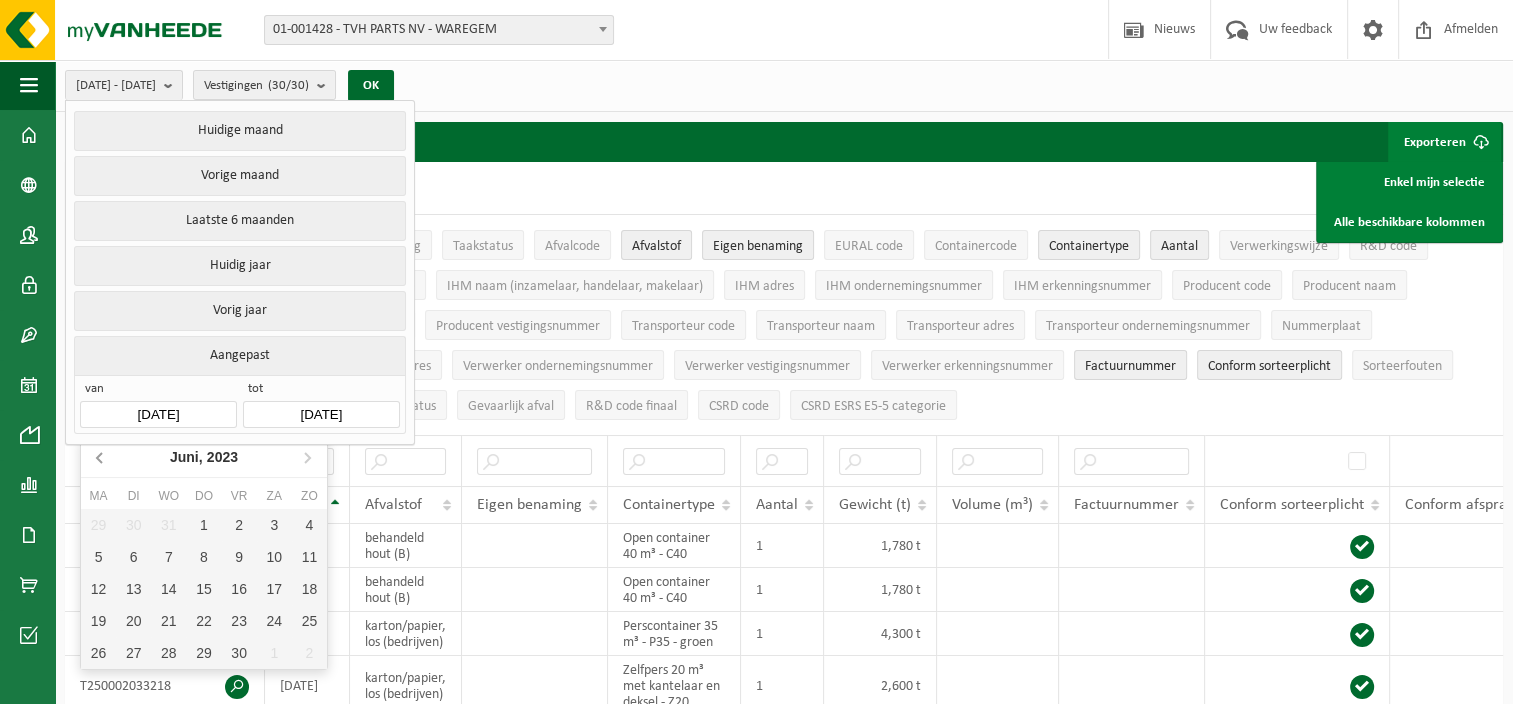click 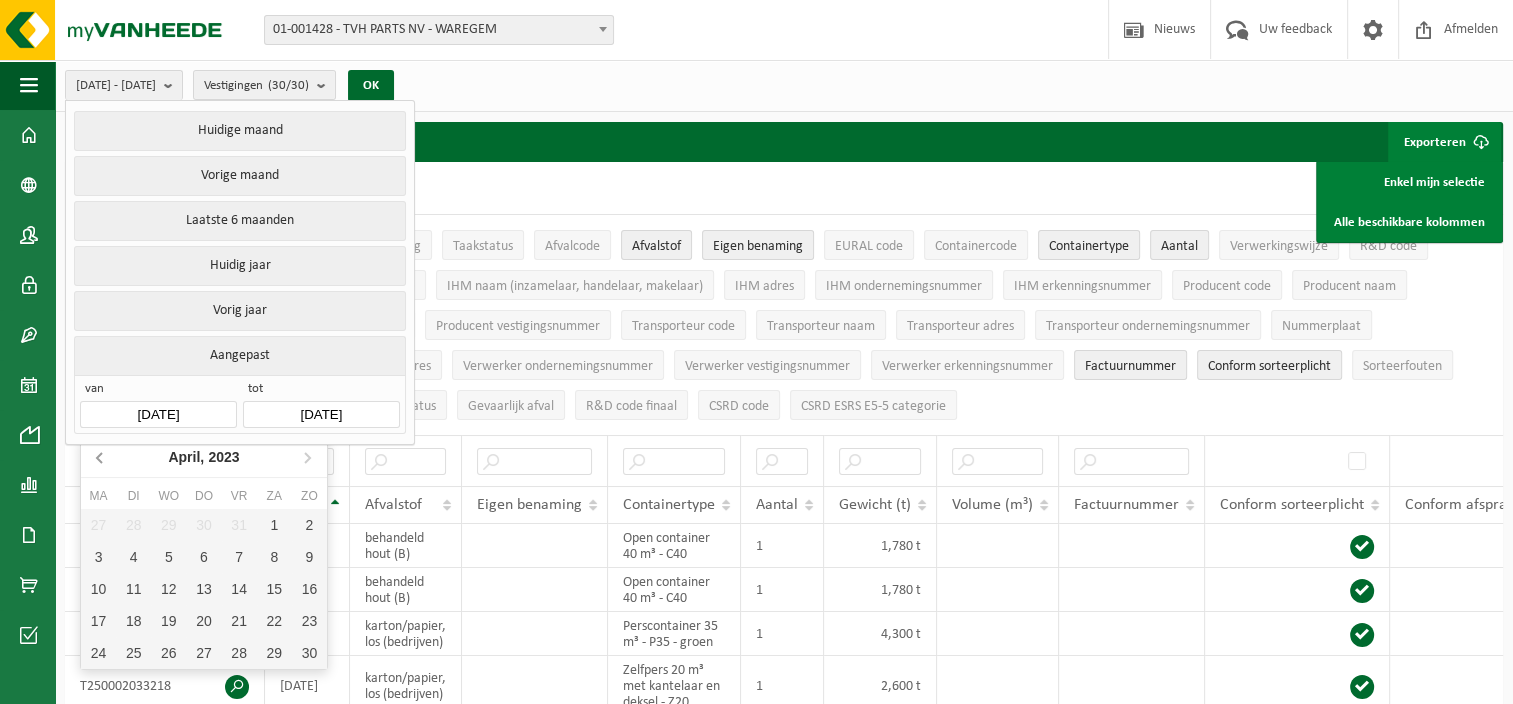 click 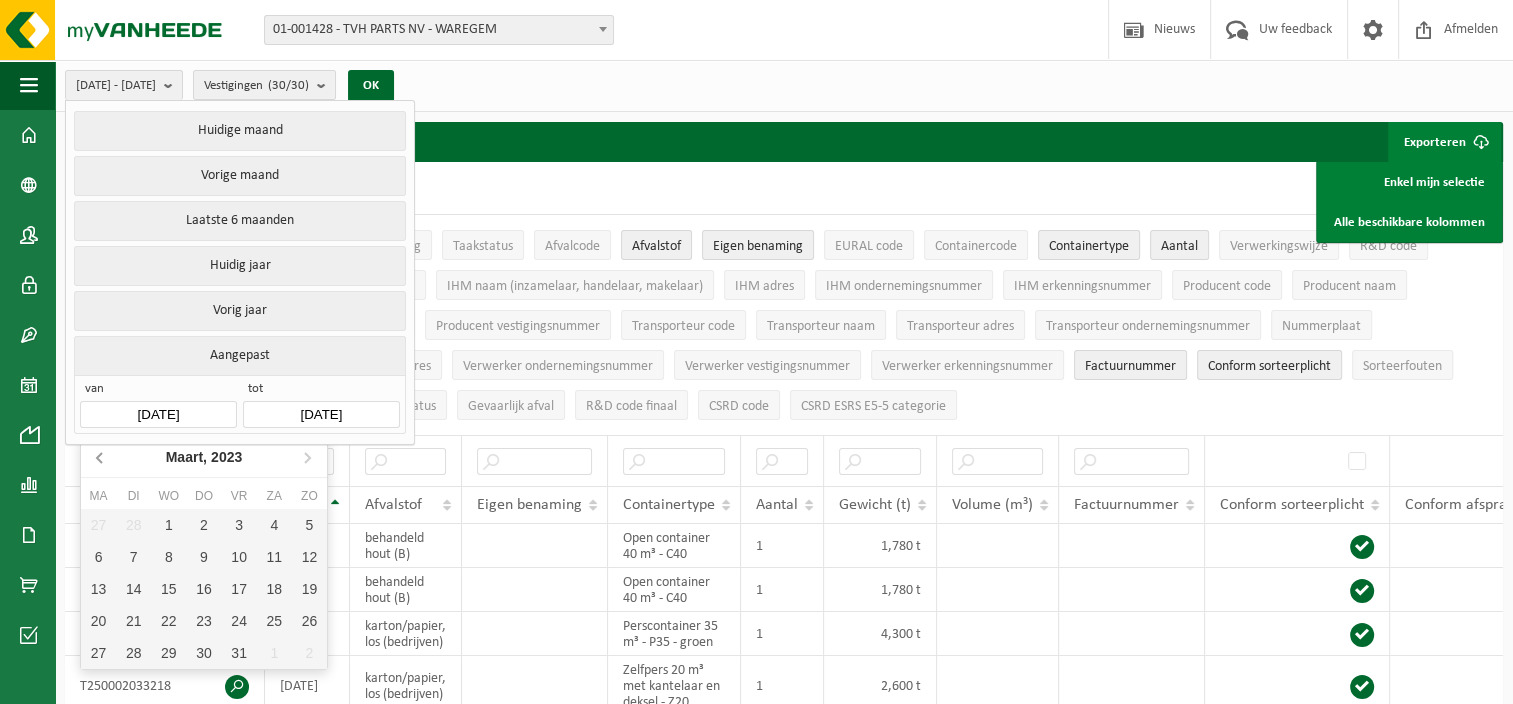 click 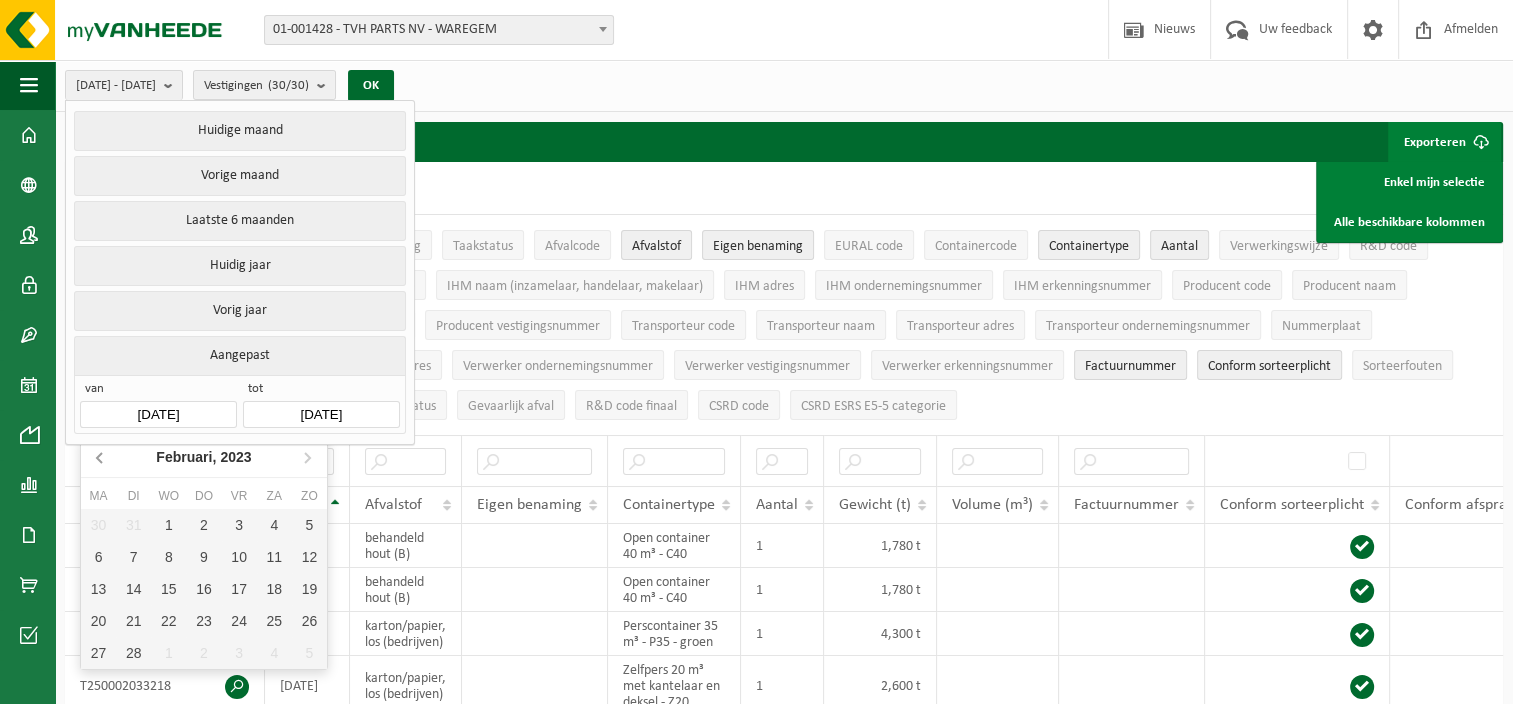 click 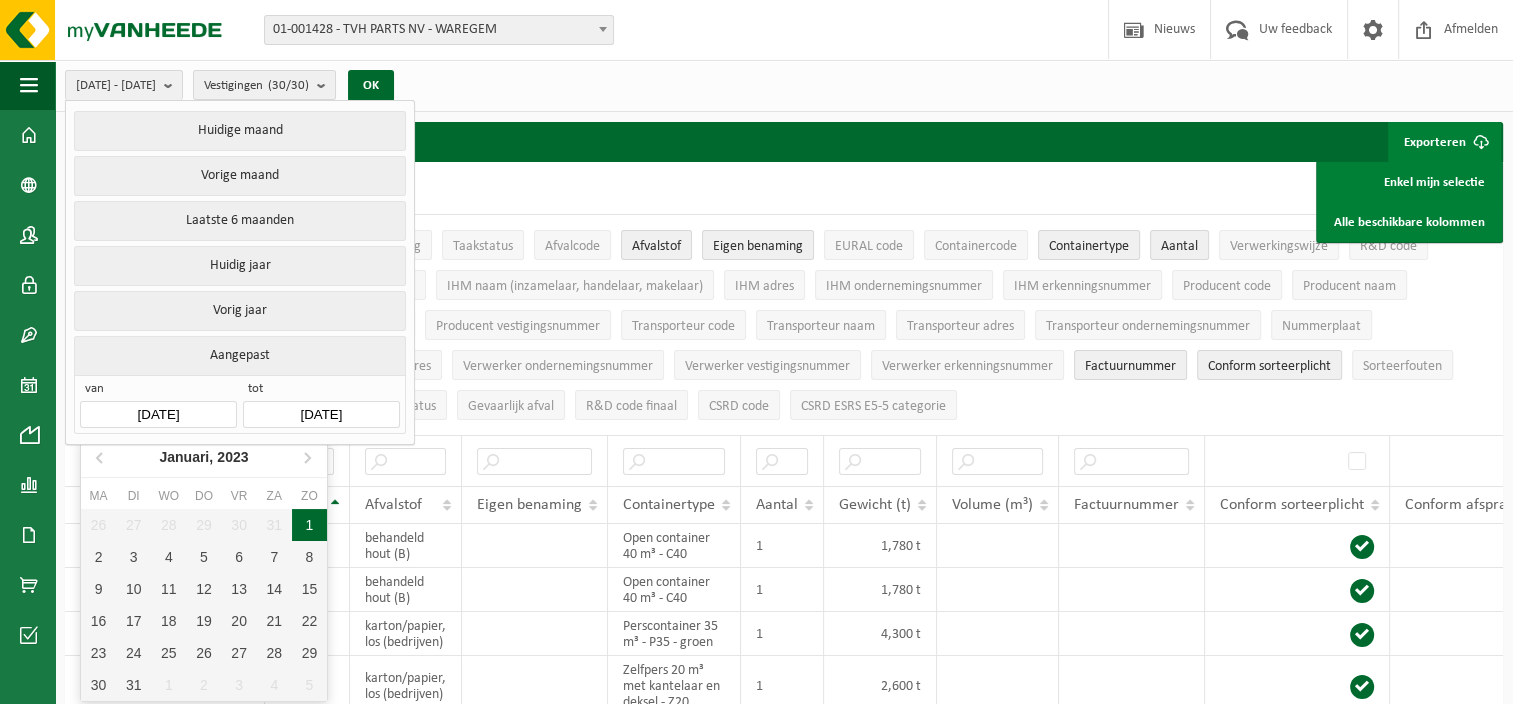 click on "1" at bounding box center [309, 525] 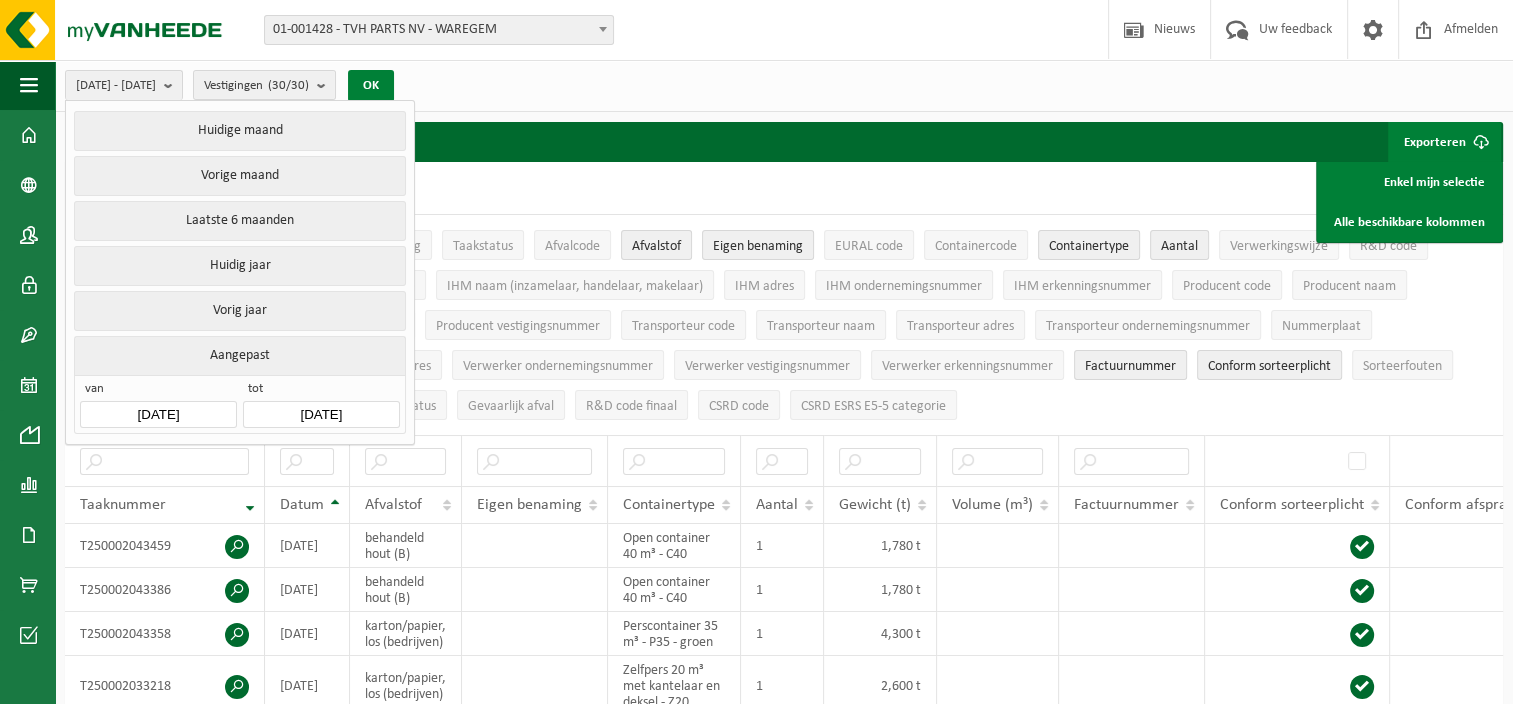click on "OK" at bounding box center (371, 86) 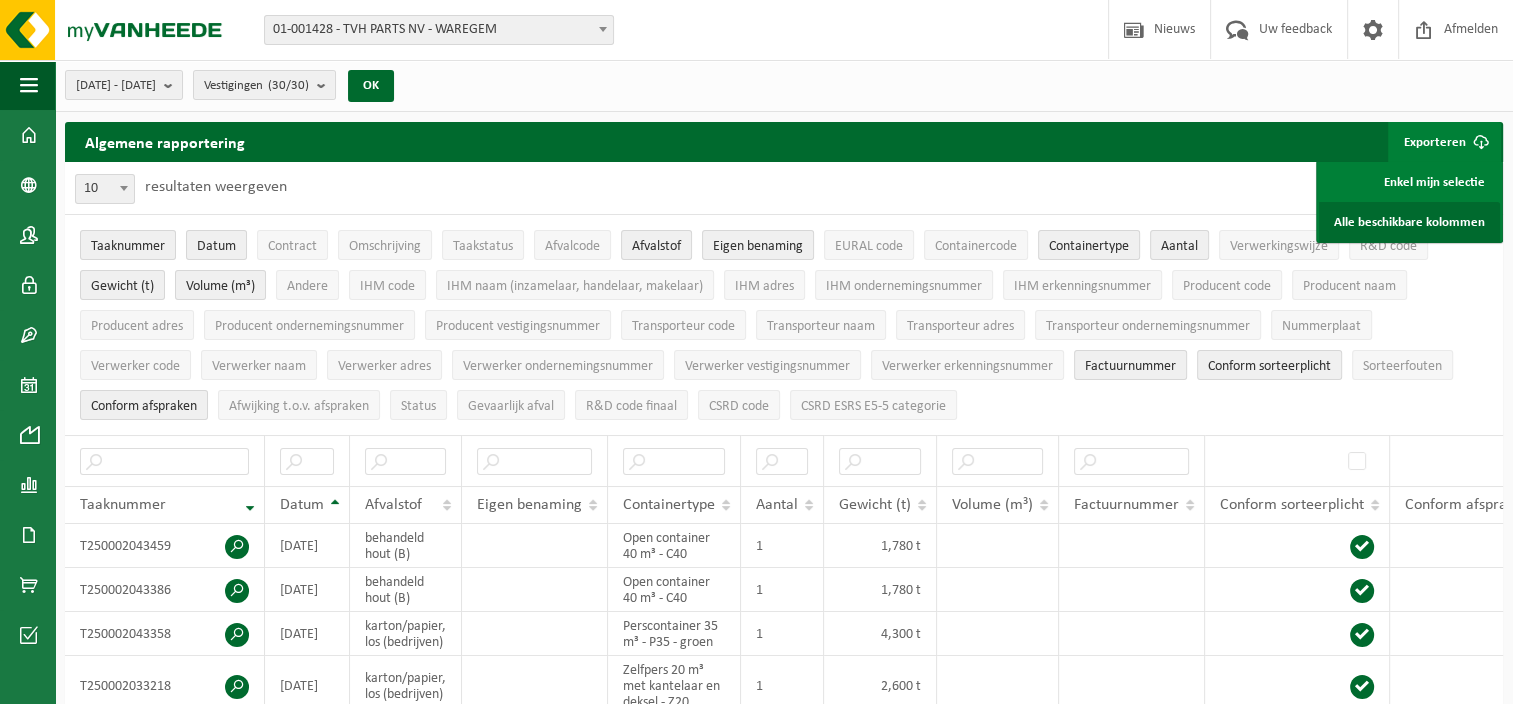 click on "Alle beschikbare kolommen" at bounding box center [1409, 222] 